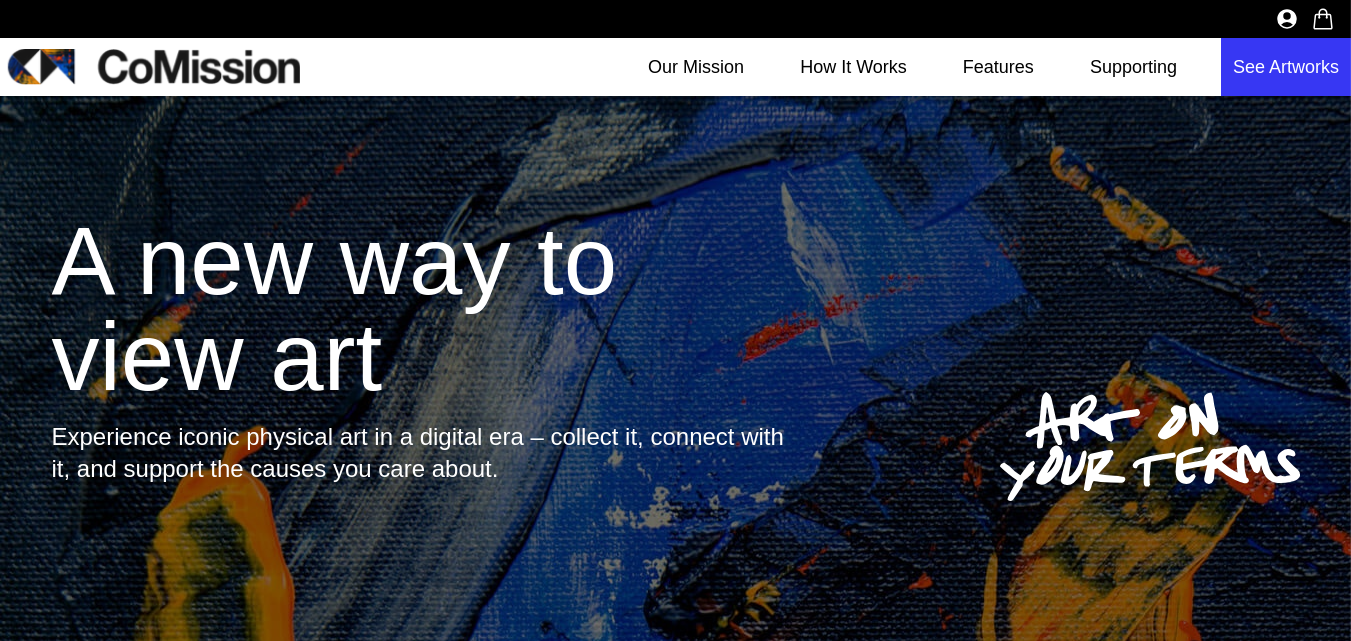 scroll, scrollTop: 0, scrollLeft: 0, axis: both 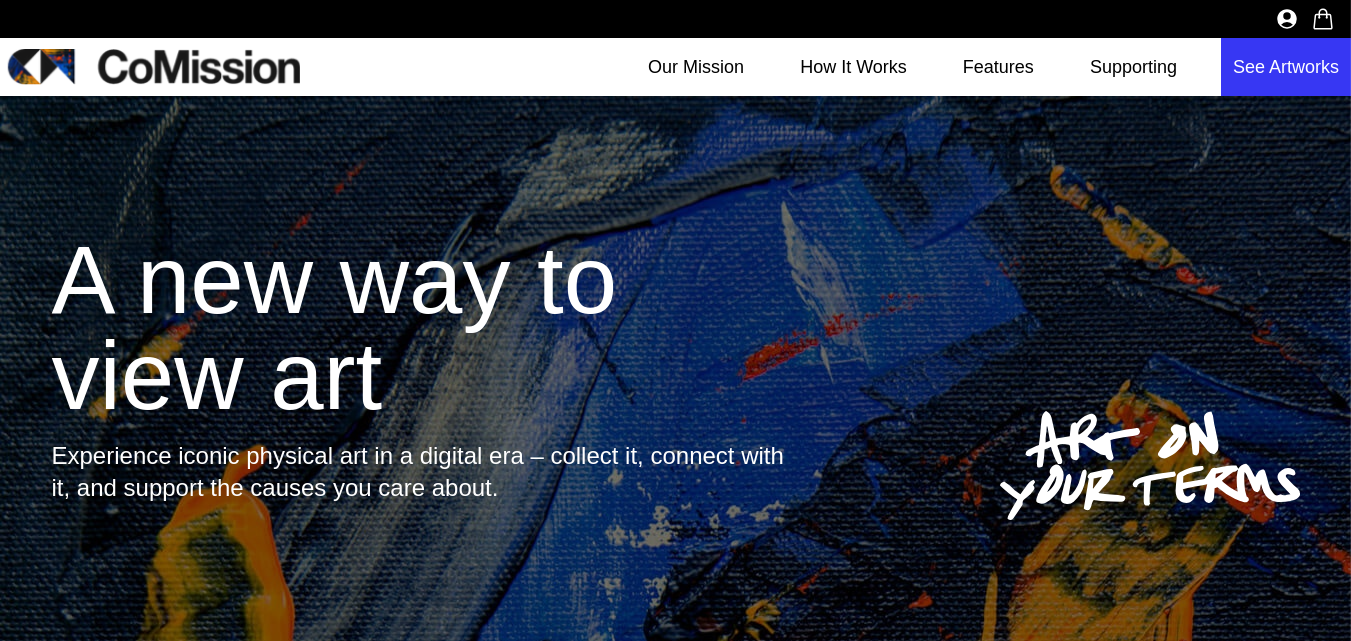 click on "Artists" at bounding box center [0, 0] 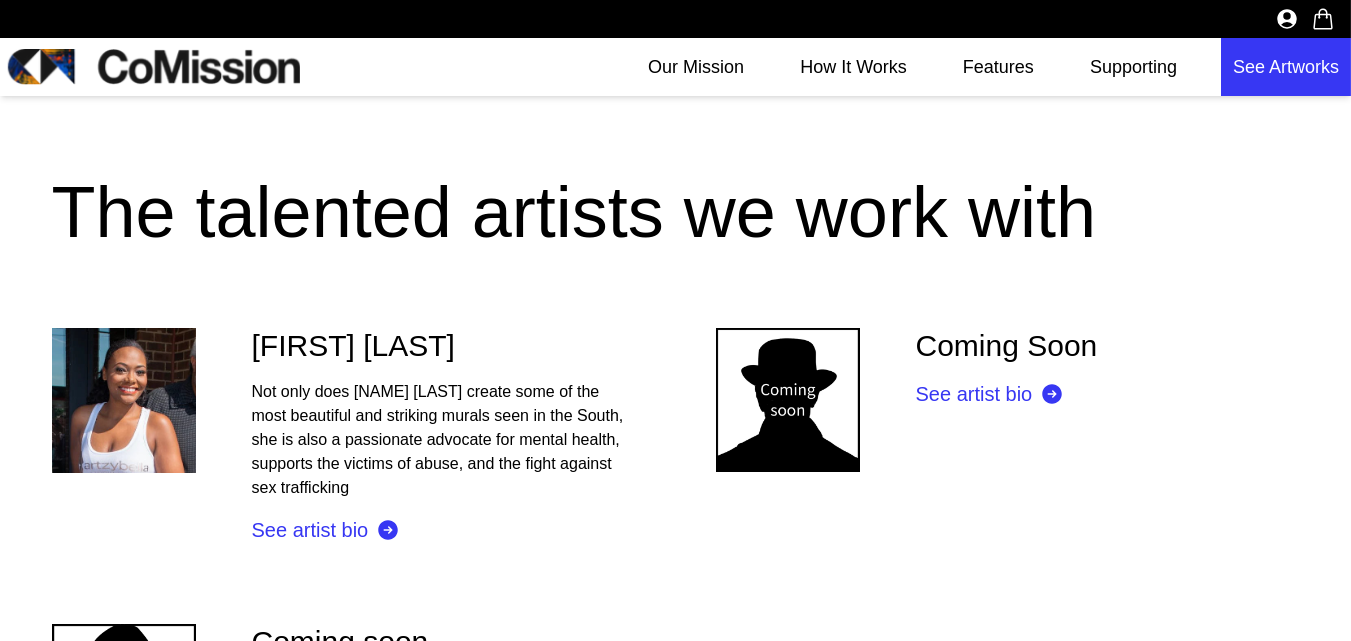 scroll, scrollTop: 600, scrollLeft: 0, axis: vertical 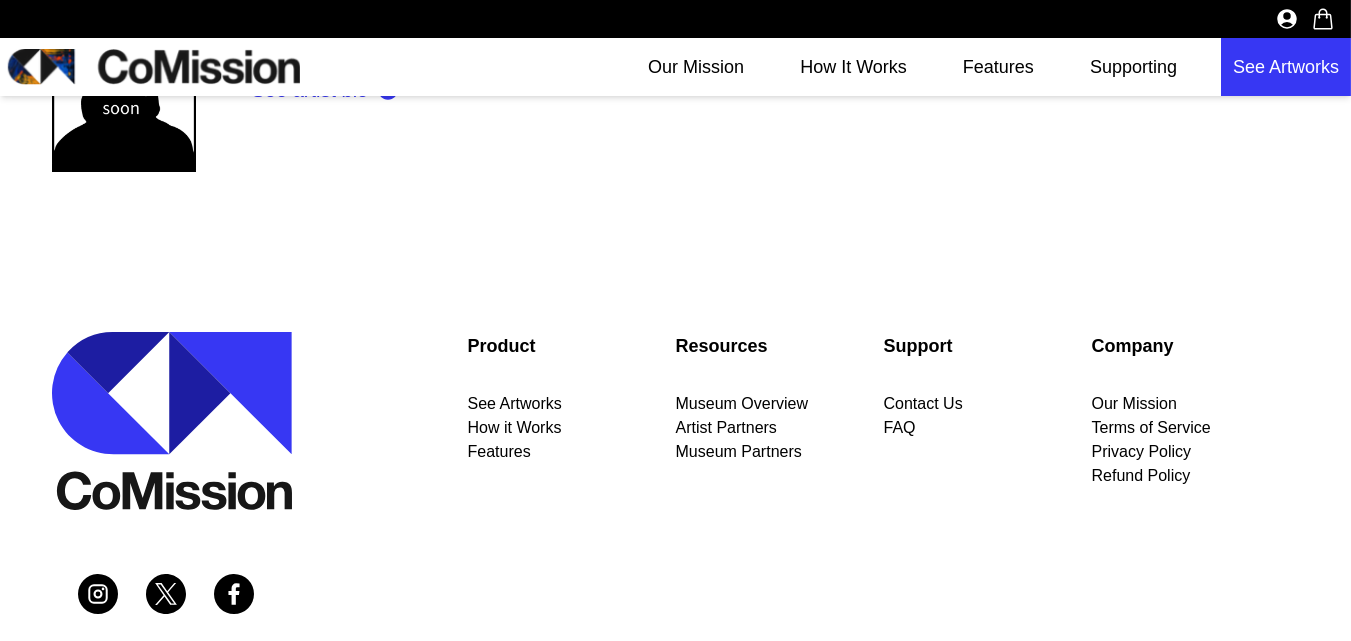 click on "Institutions" at bounding box center [0, 0] 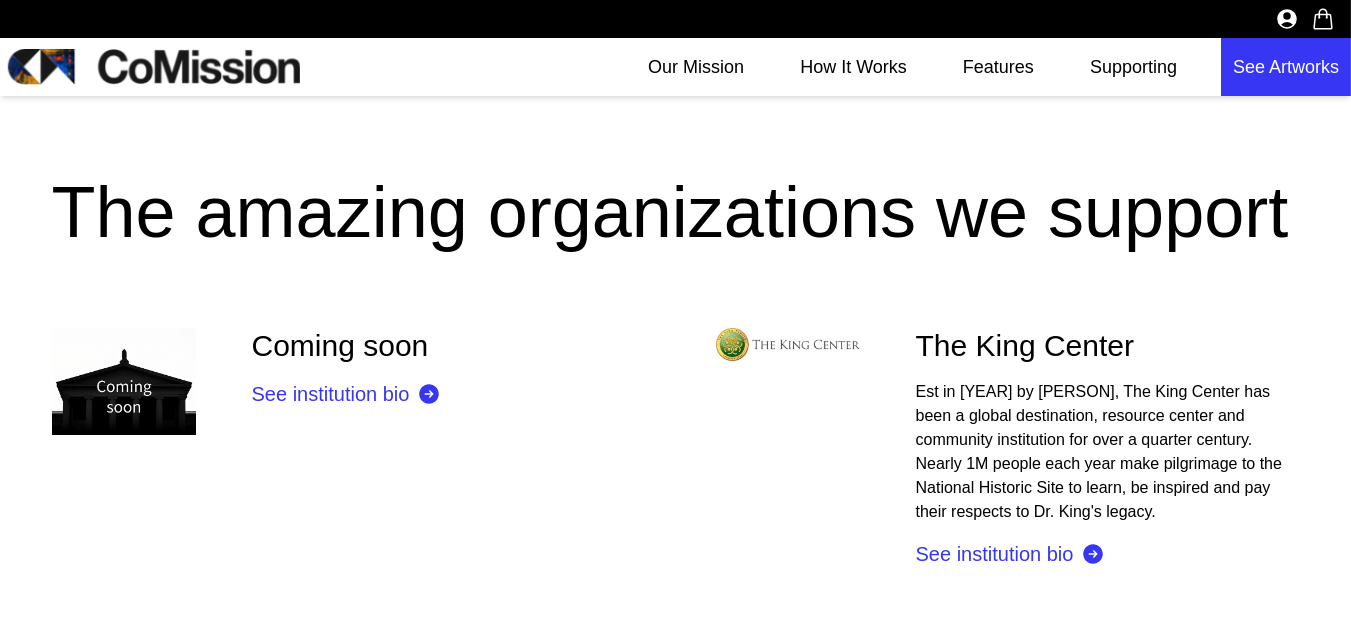 scroll, scrollTop: 0, scrollLeft: 0, axis: both 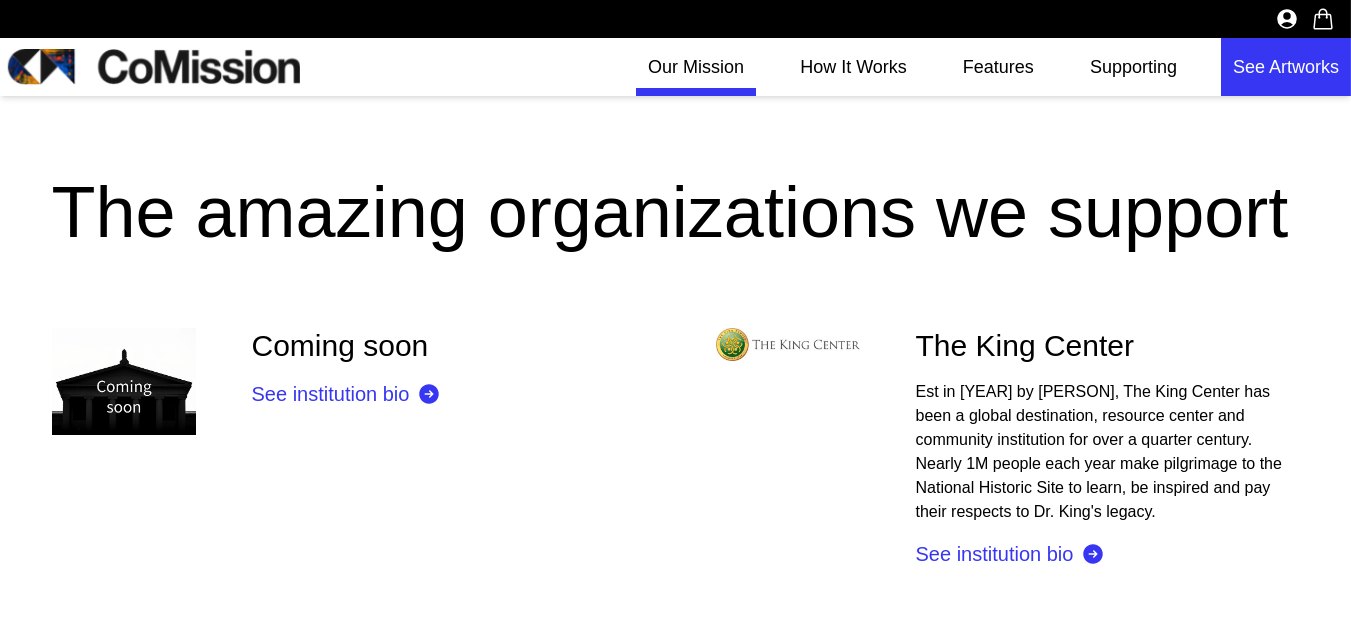 click on "Our Mission" at bounding box center [696, 67] 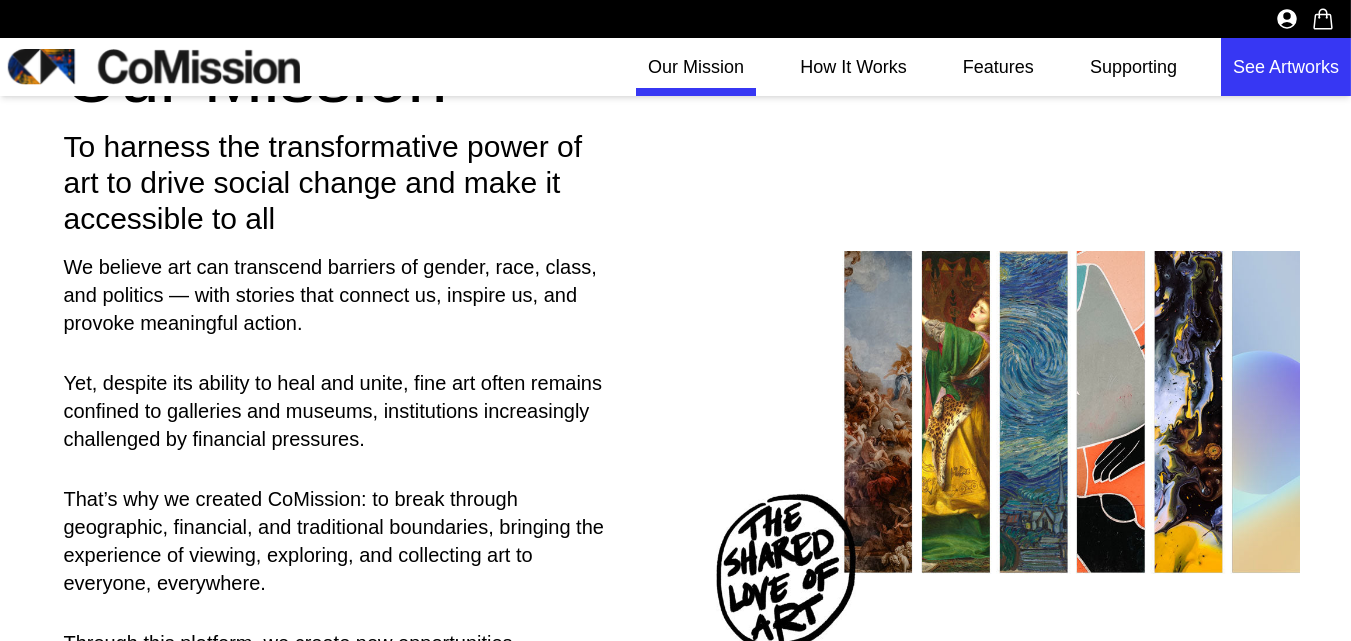 scroll, scrollTop: 0, scrollLeft: 0, axis: both 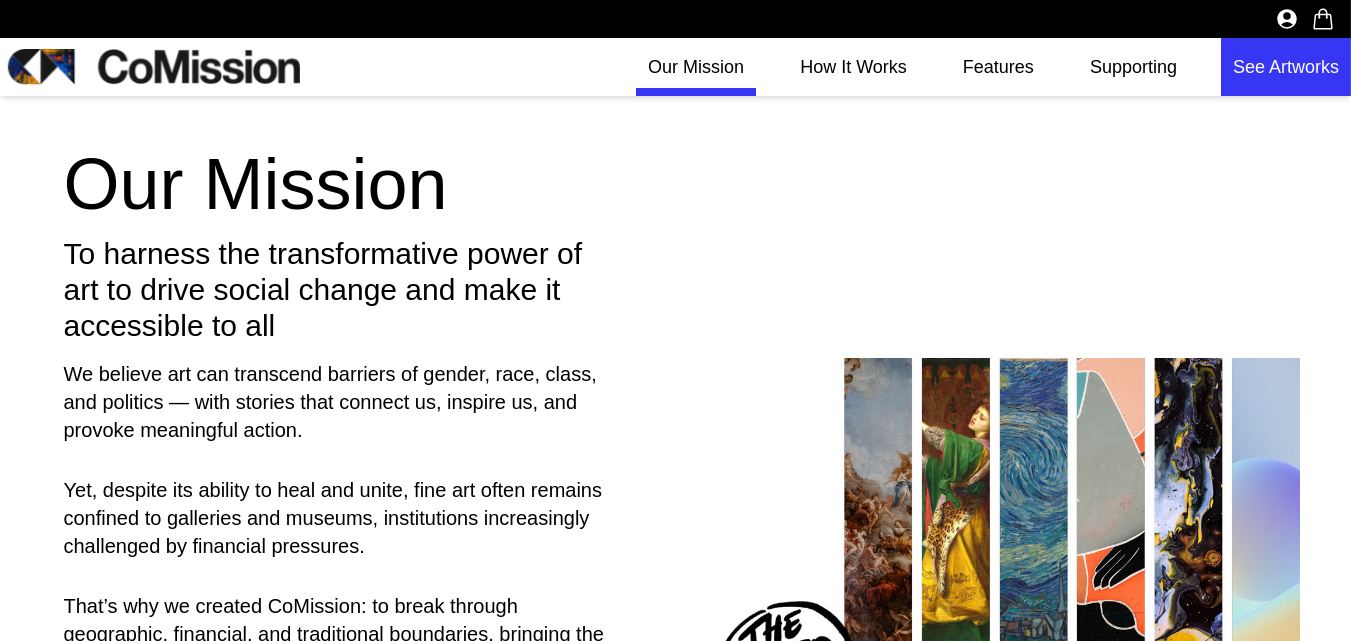 click on "See Artworks" at bounding box center [1286, 67] 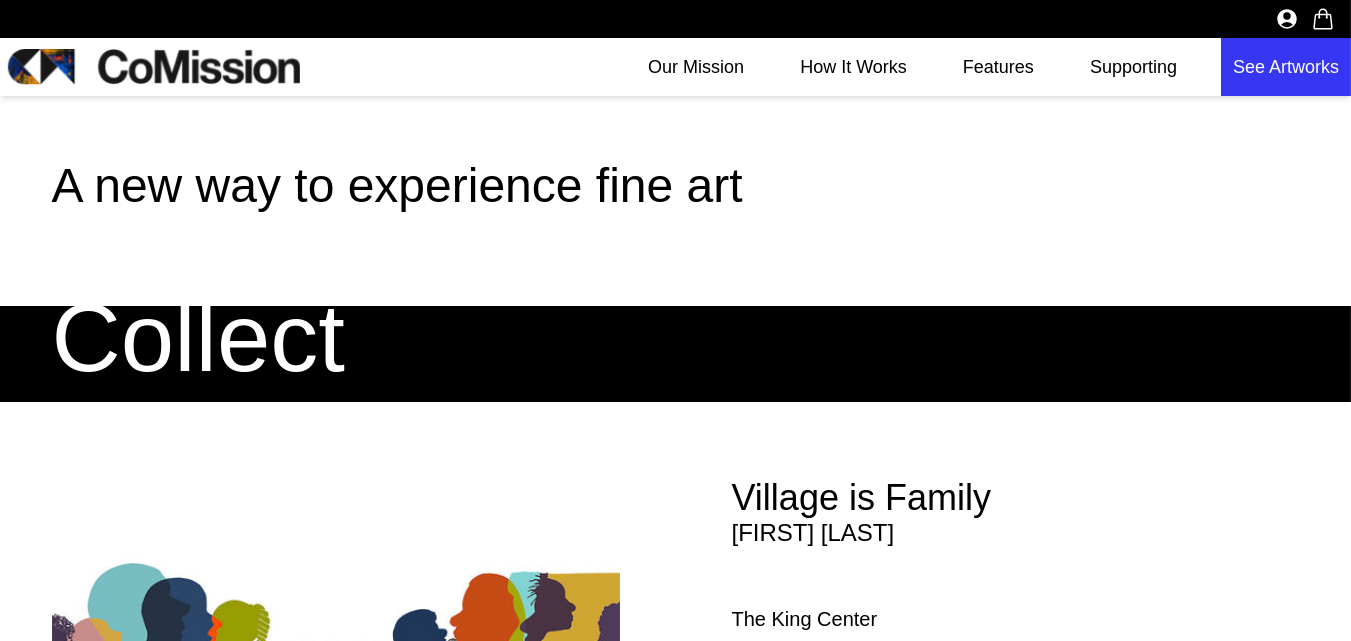 scroll, scrollTop: 0, scrollLeft: 0, axis: both 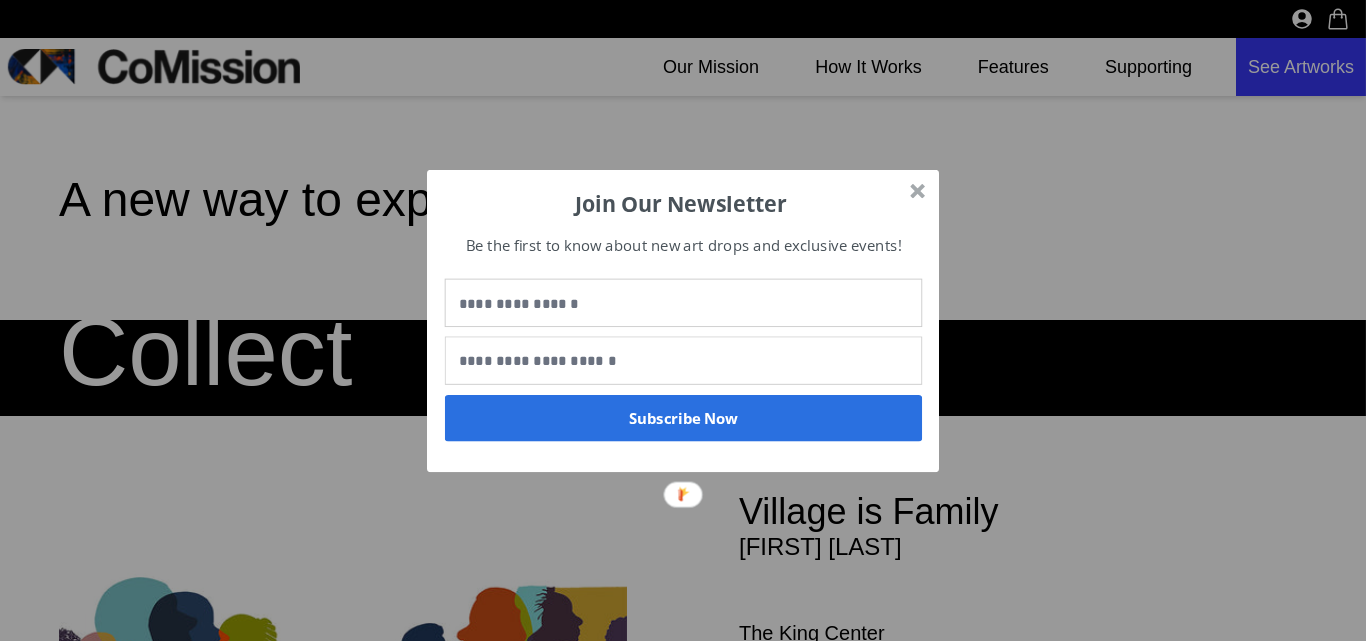 click at bounding box center [917, 190] 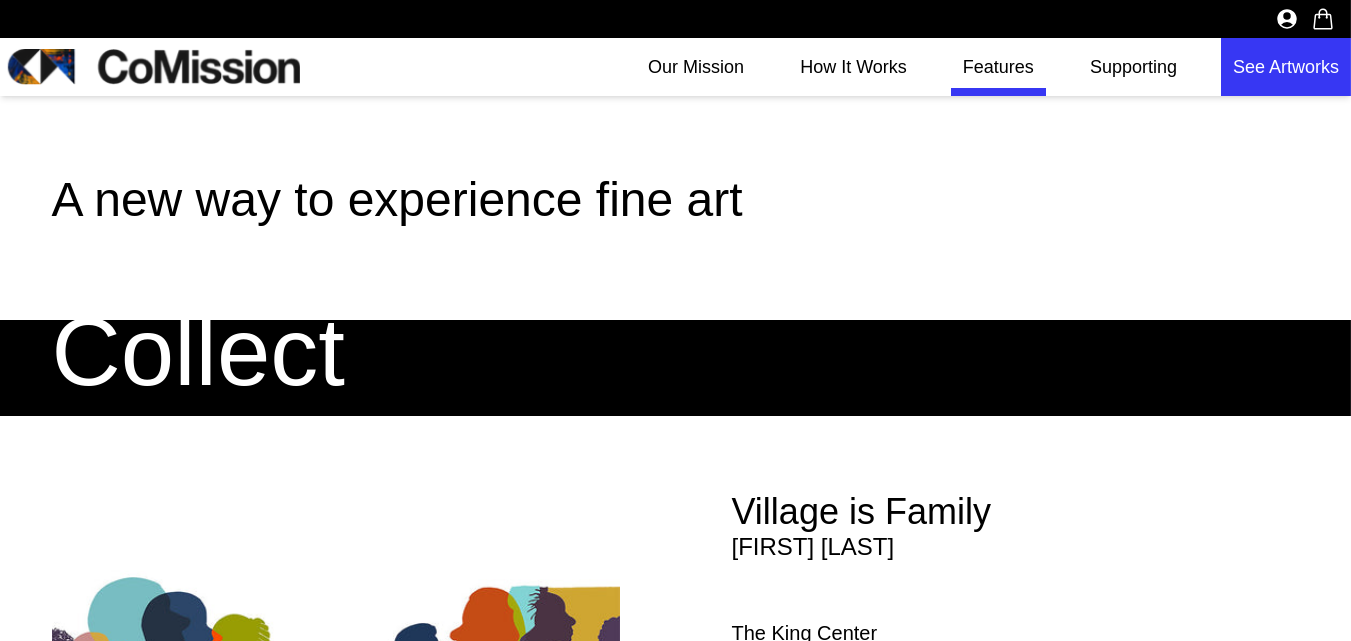 click on "Features" at bounding box center (998, 67) 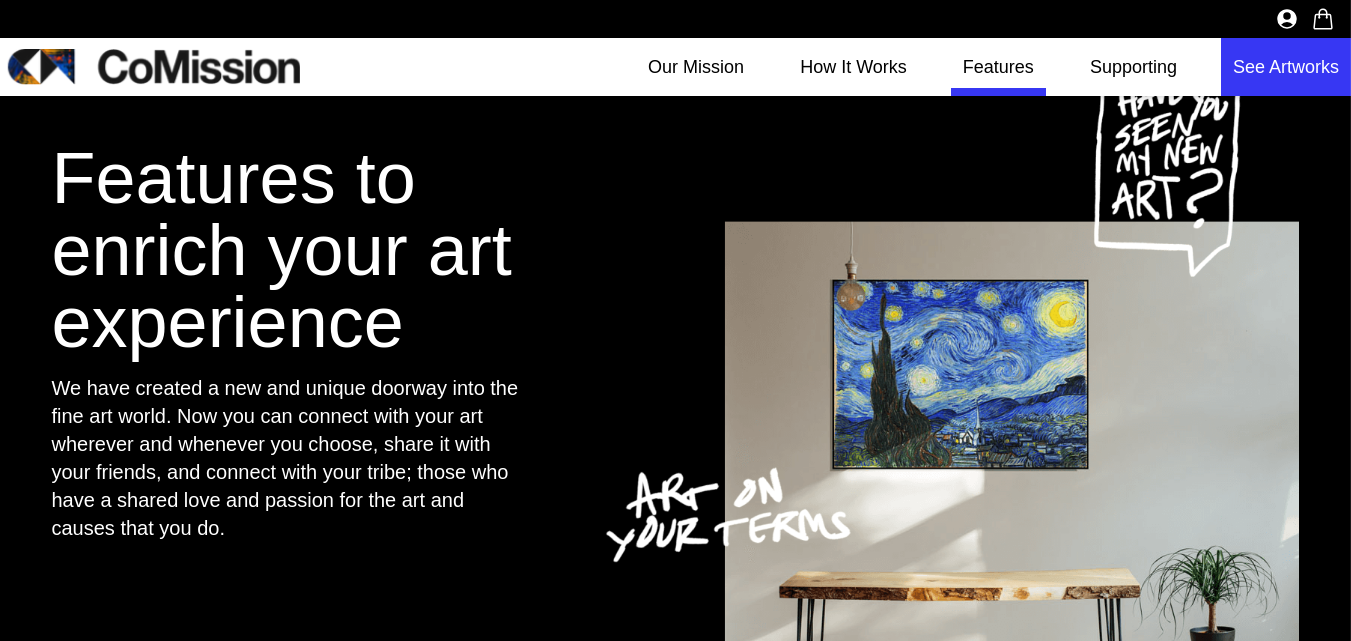 scroll, scrollTop: 0, scrollLeft: 0, axis: both 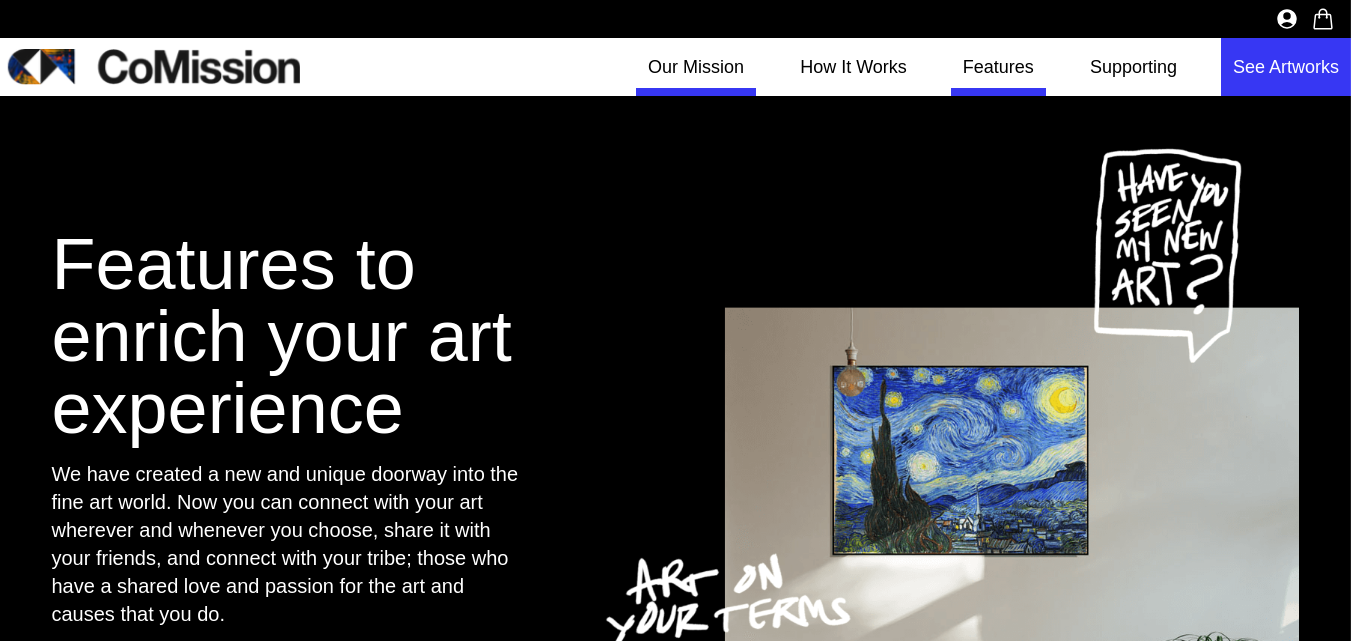 click on "Our Mission" at bounding box center (696, 67) 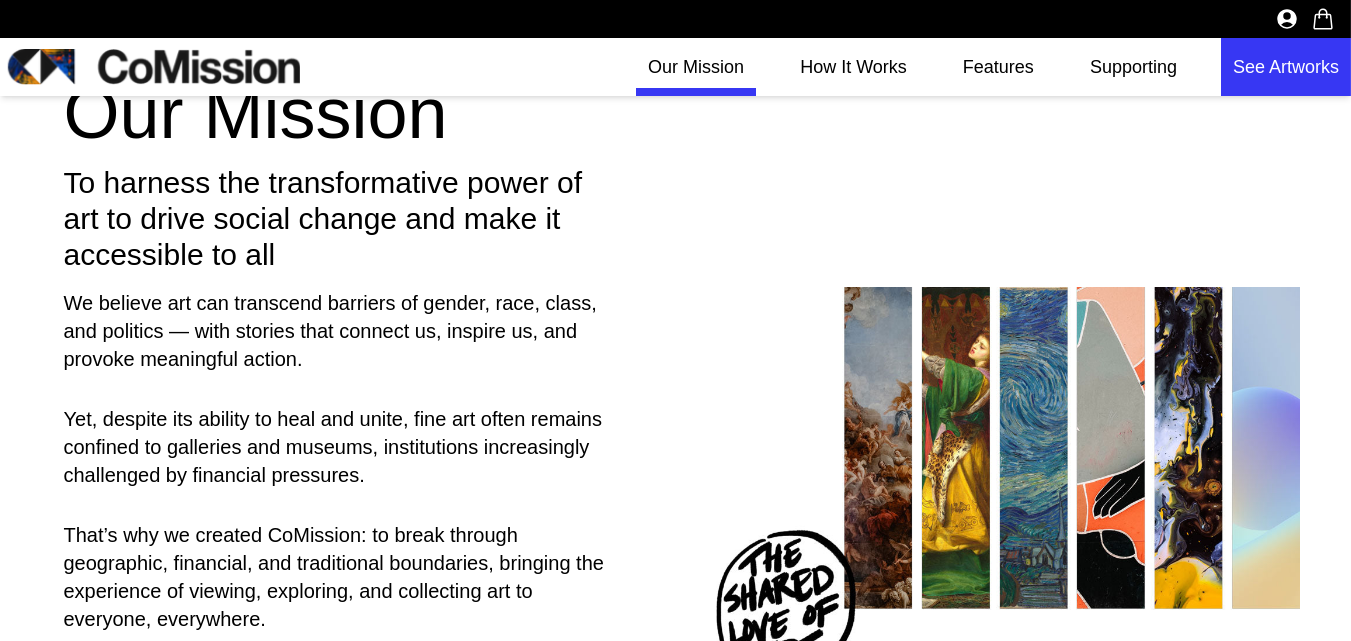 scroll, scrollTop: 0, scrollLeft: 0, axis: both 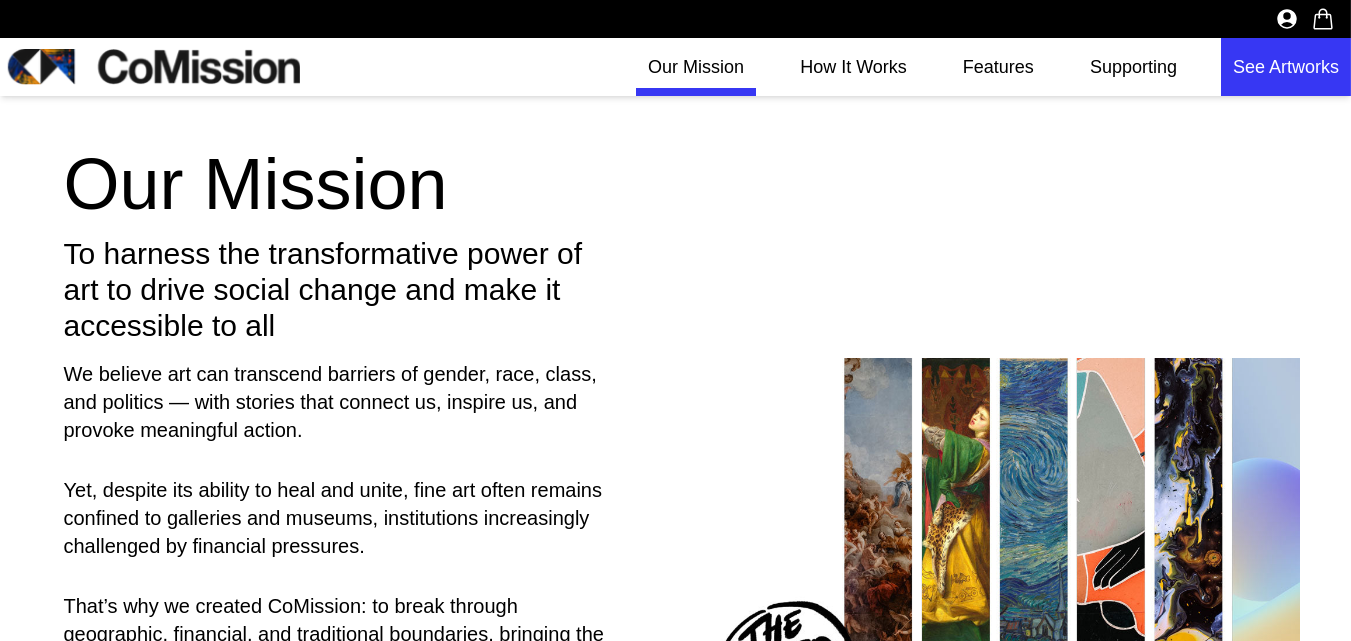 click on "Our Mission" at bounding box center (696, 67) 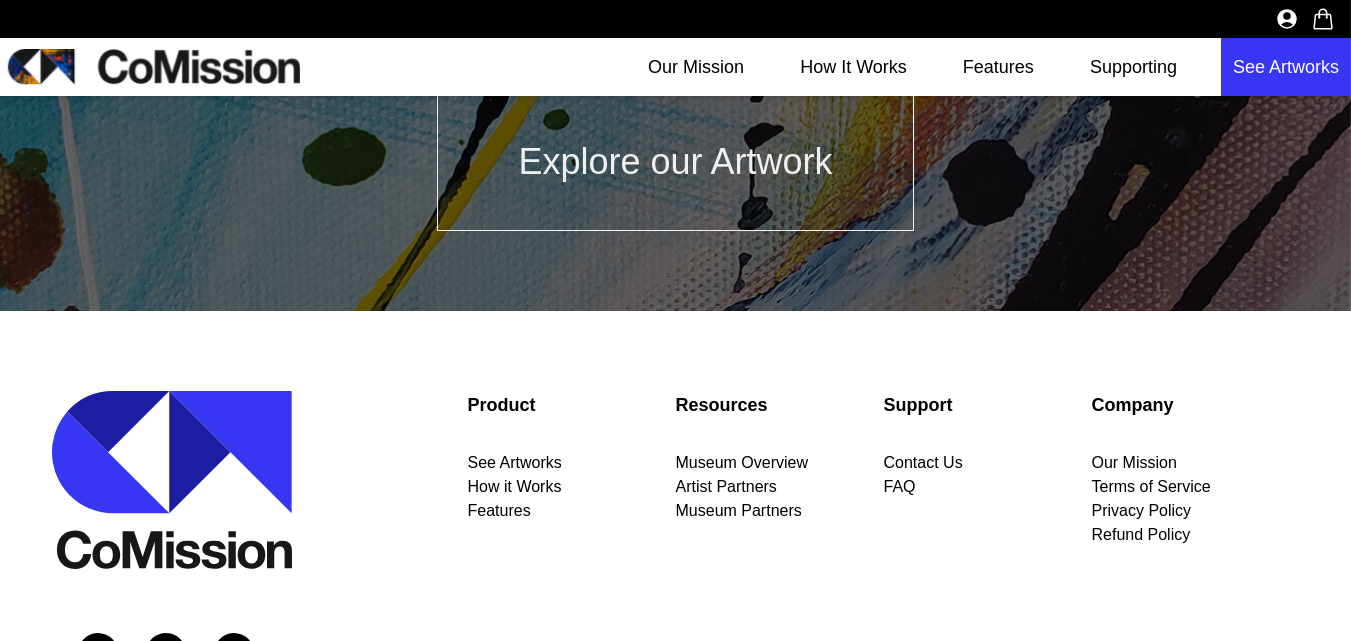 scroll, scrollTop: 4140, scrollLeft: 0, axis: vertical 